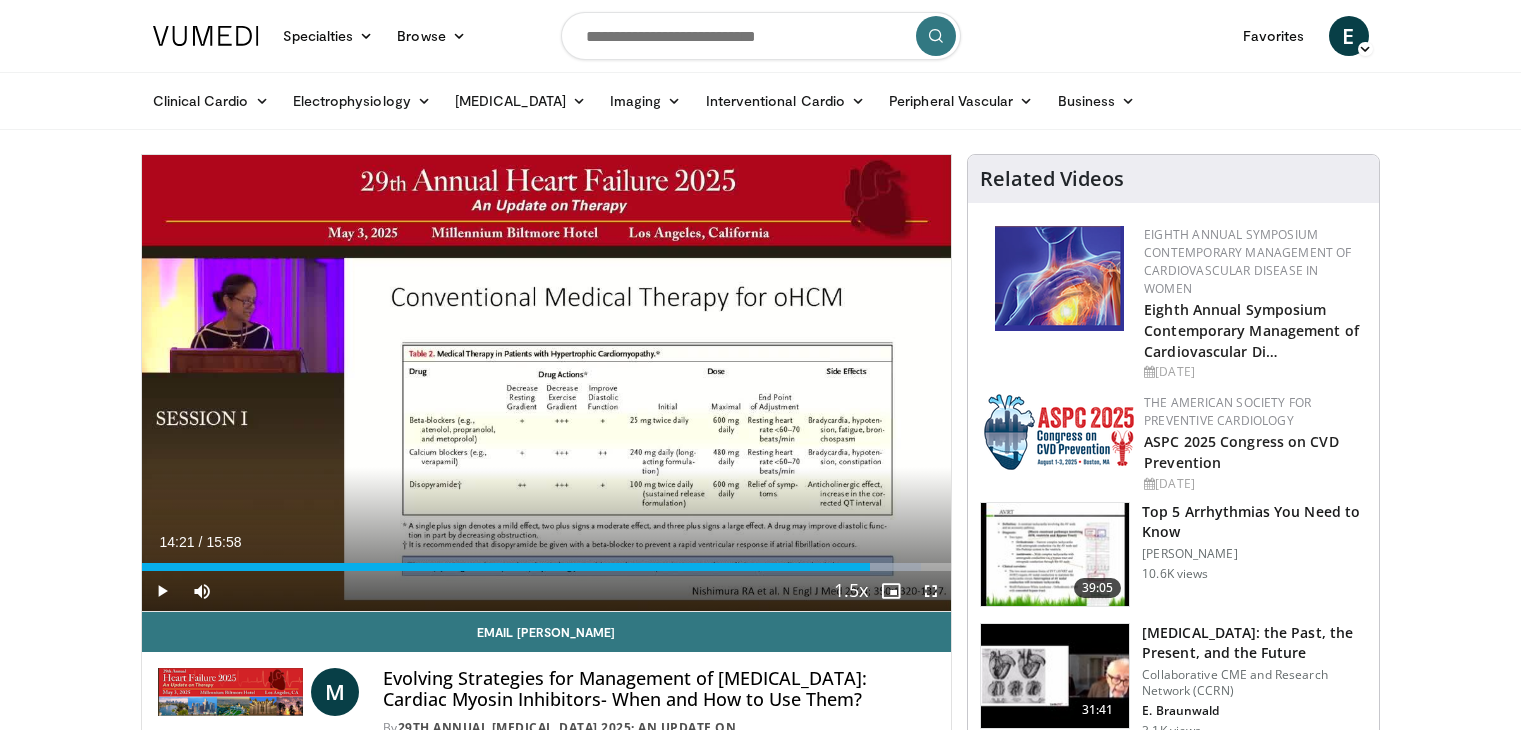 scroll, scrollTop: 0, scrollLeft: 0, axis: both 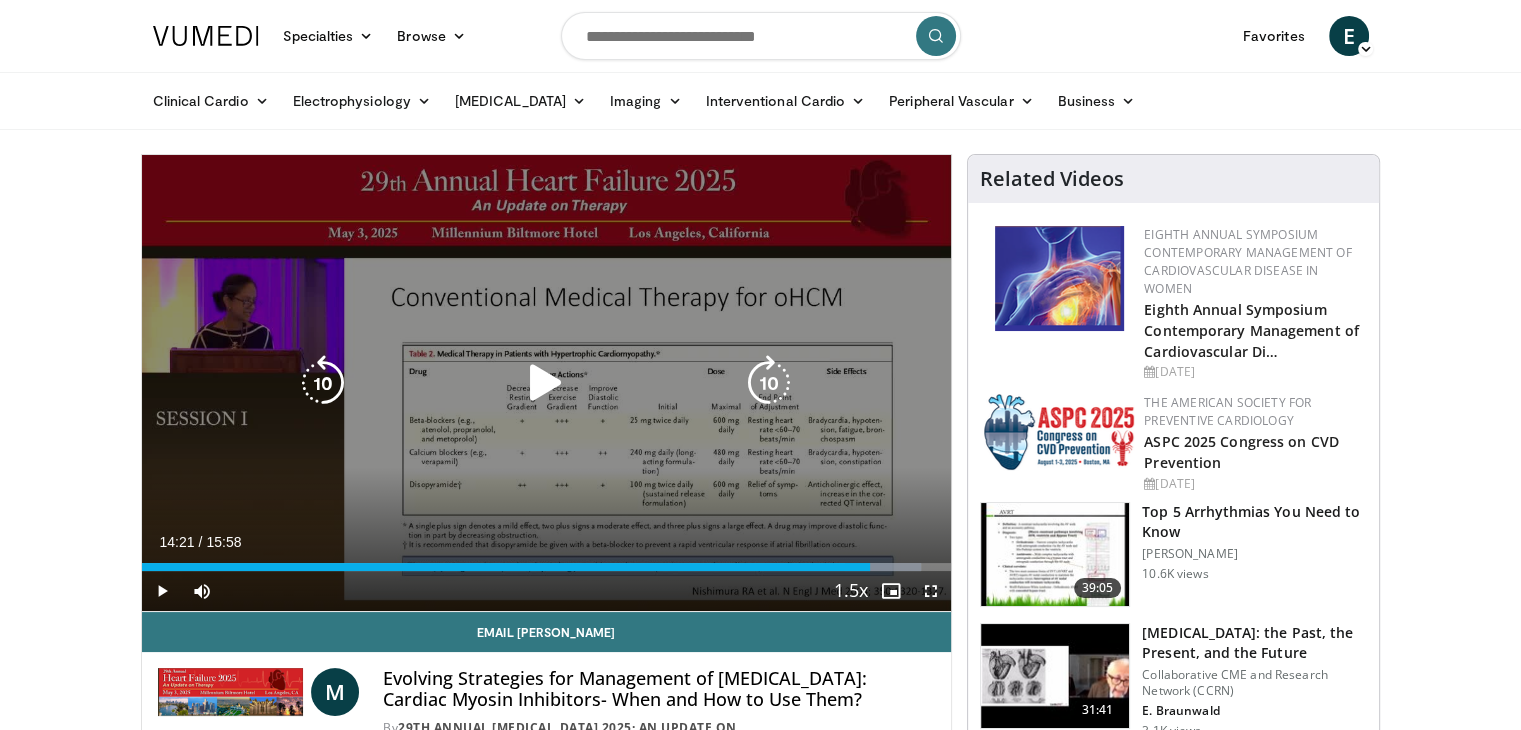click at bounding box center (546, 383) 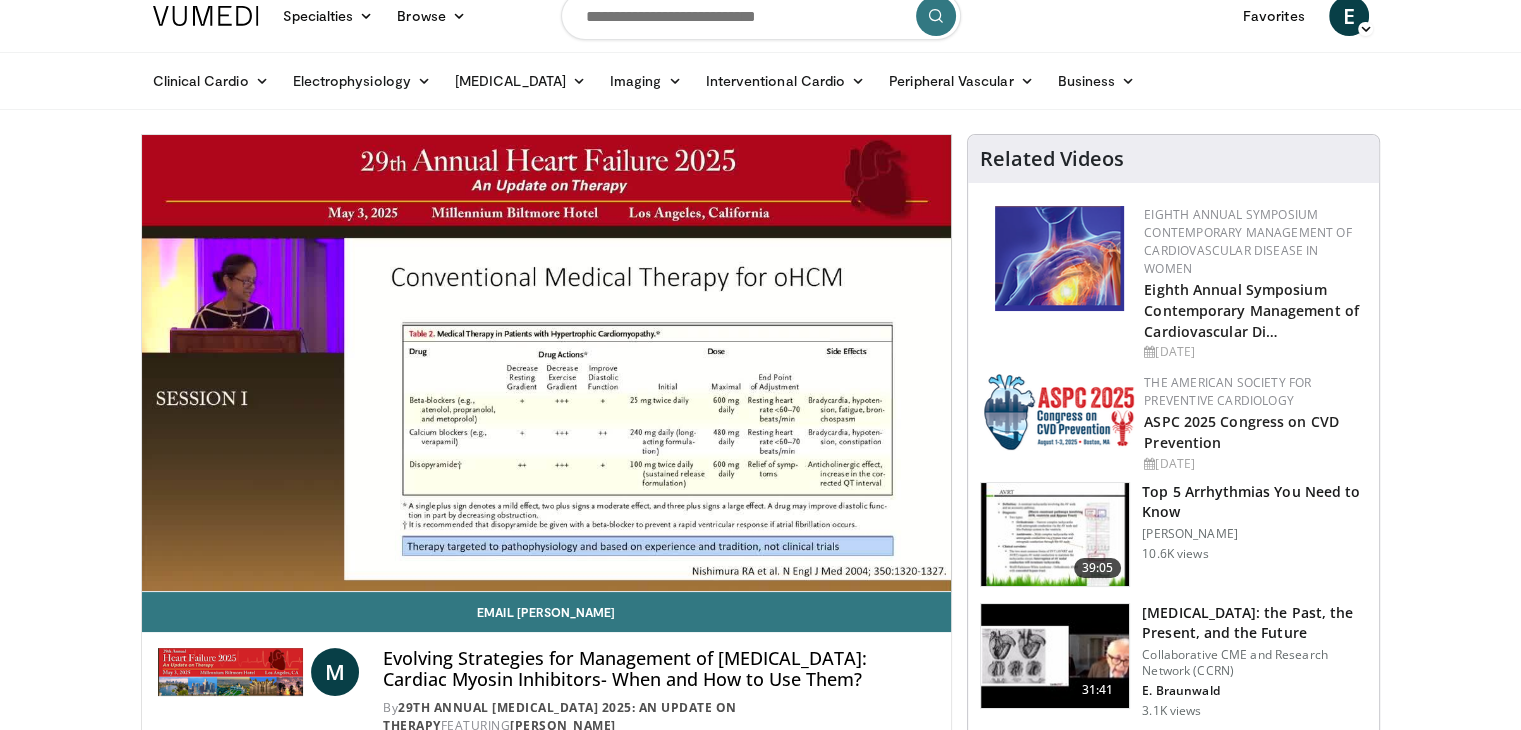 scroll, scrollTop: 0, scrollLeft: 0, axis: both 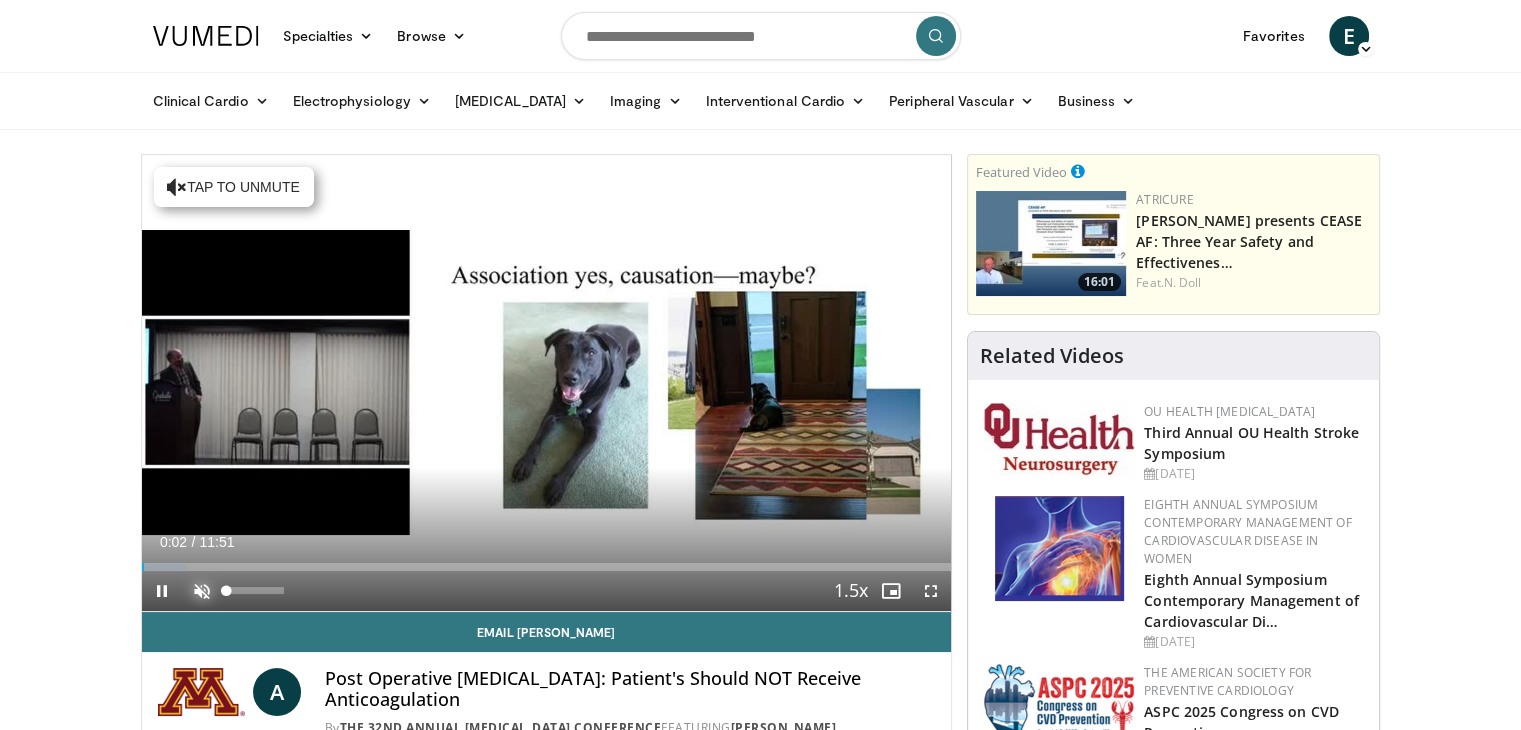 click at bounding box center [202, 591] 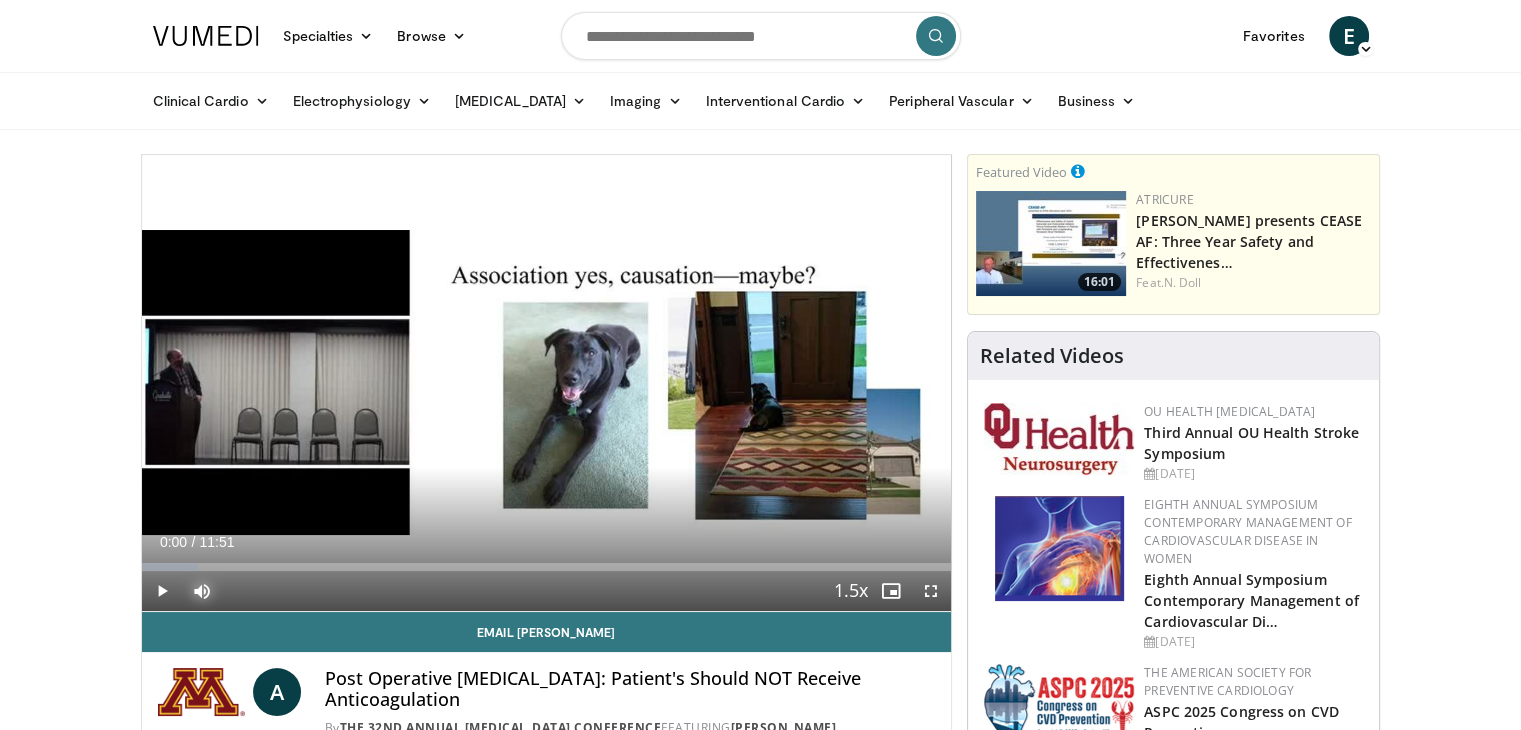 drag, startPoint x: 160, startPoint y: 565, endPoint x: 94, endPoint y: 569, distance: 66.1211 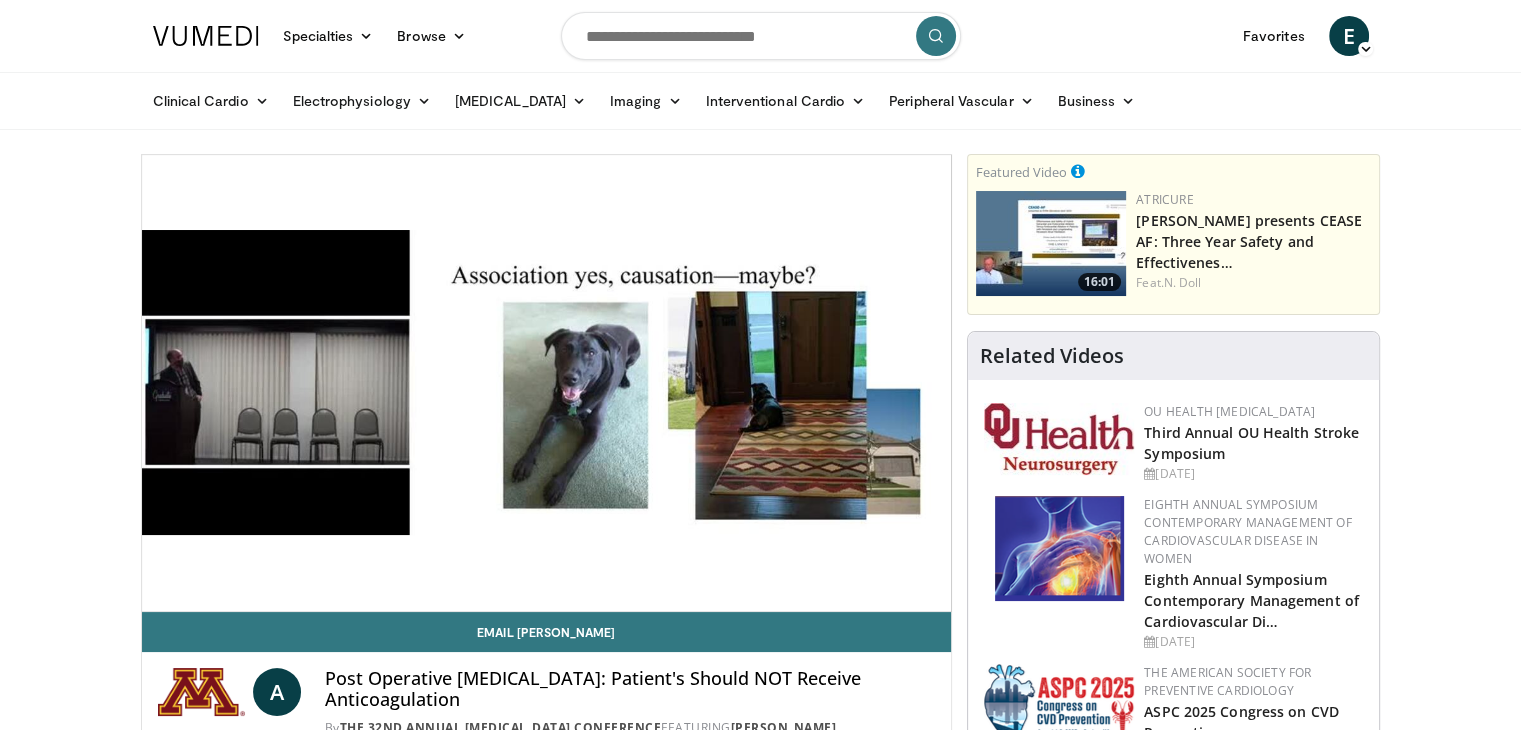type 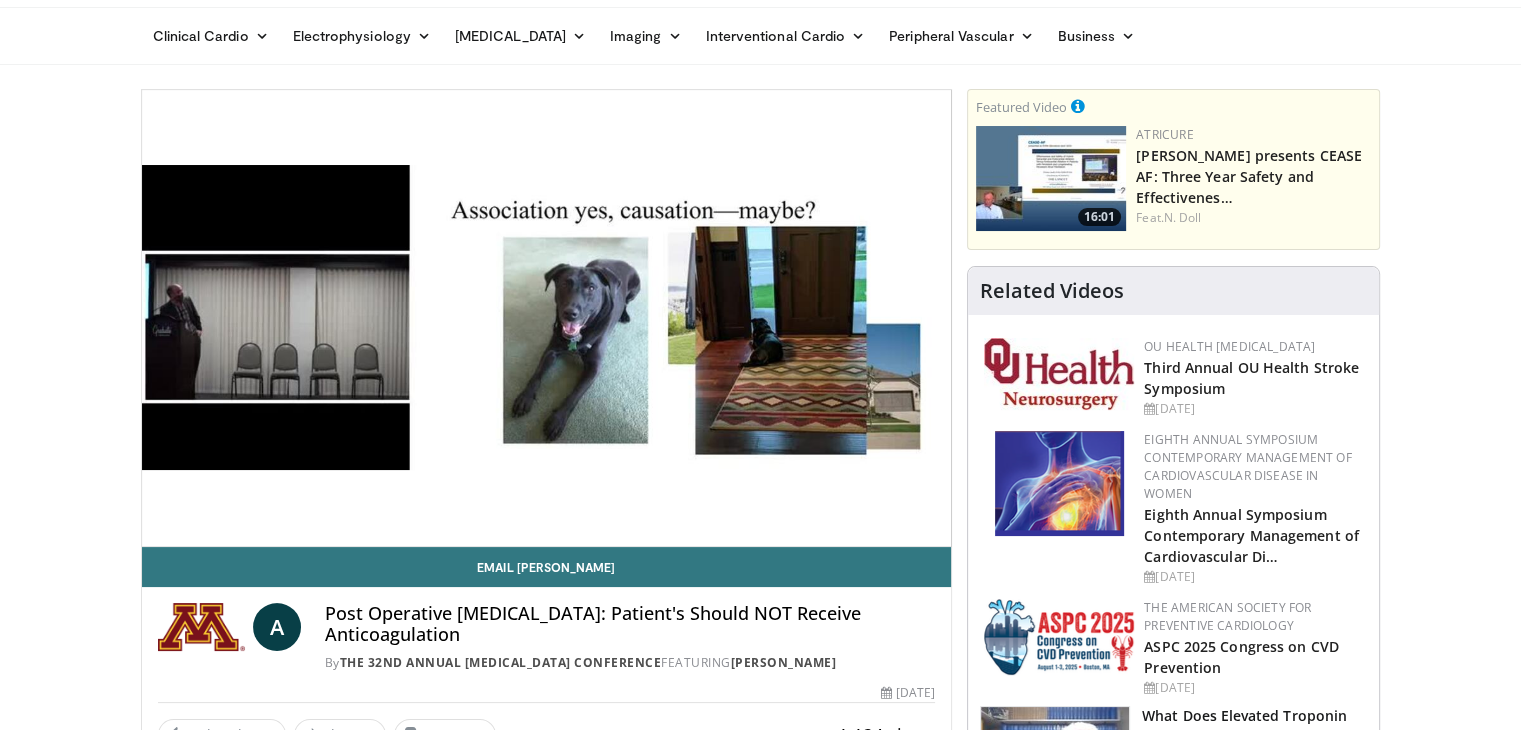 scroll, scrollTop: 100, scrollLeft: 0, axis: vertical 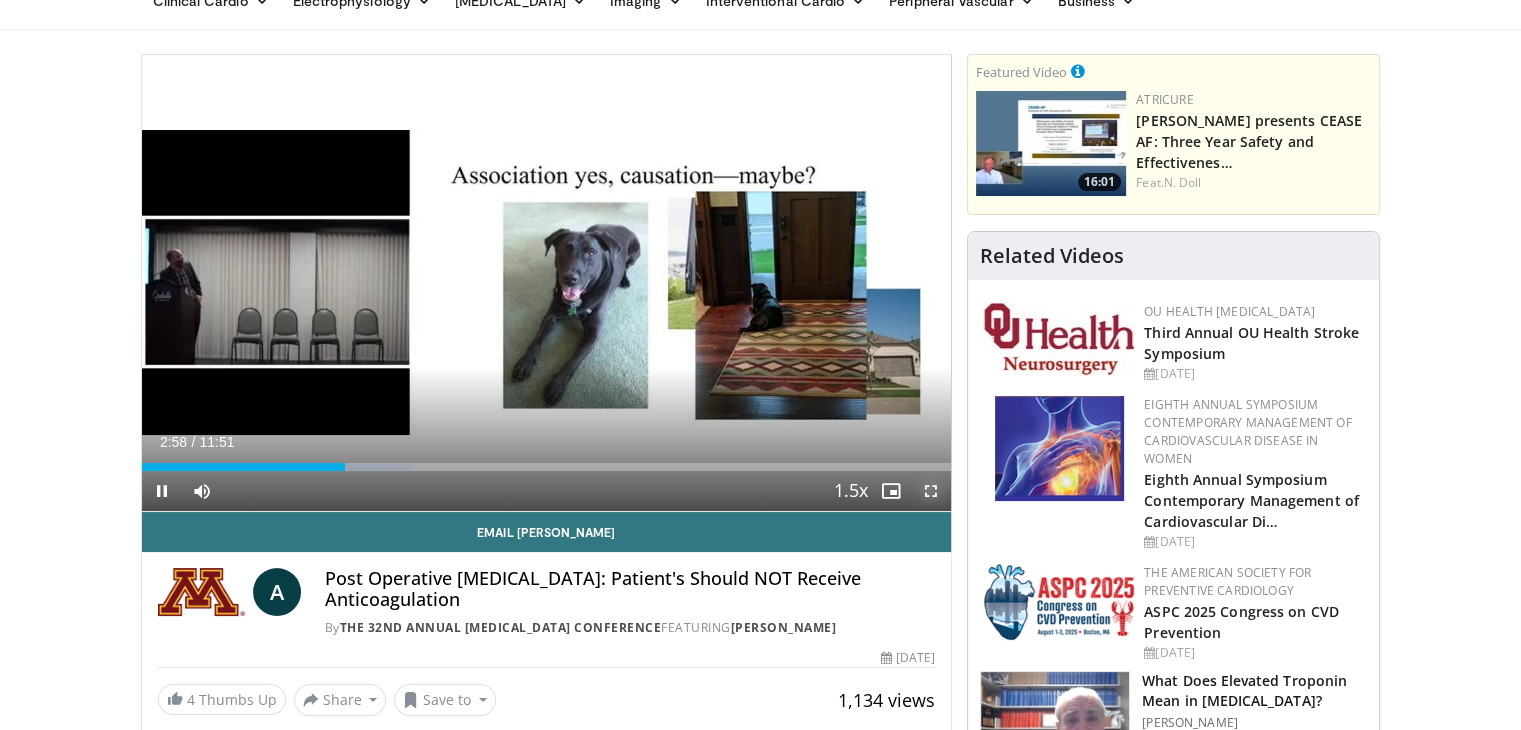 click at bounding box center [931, 491] 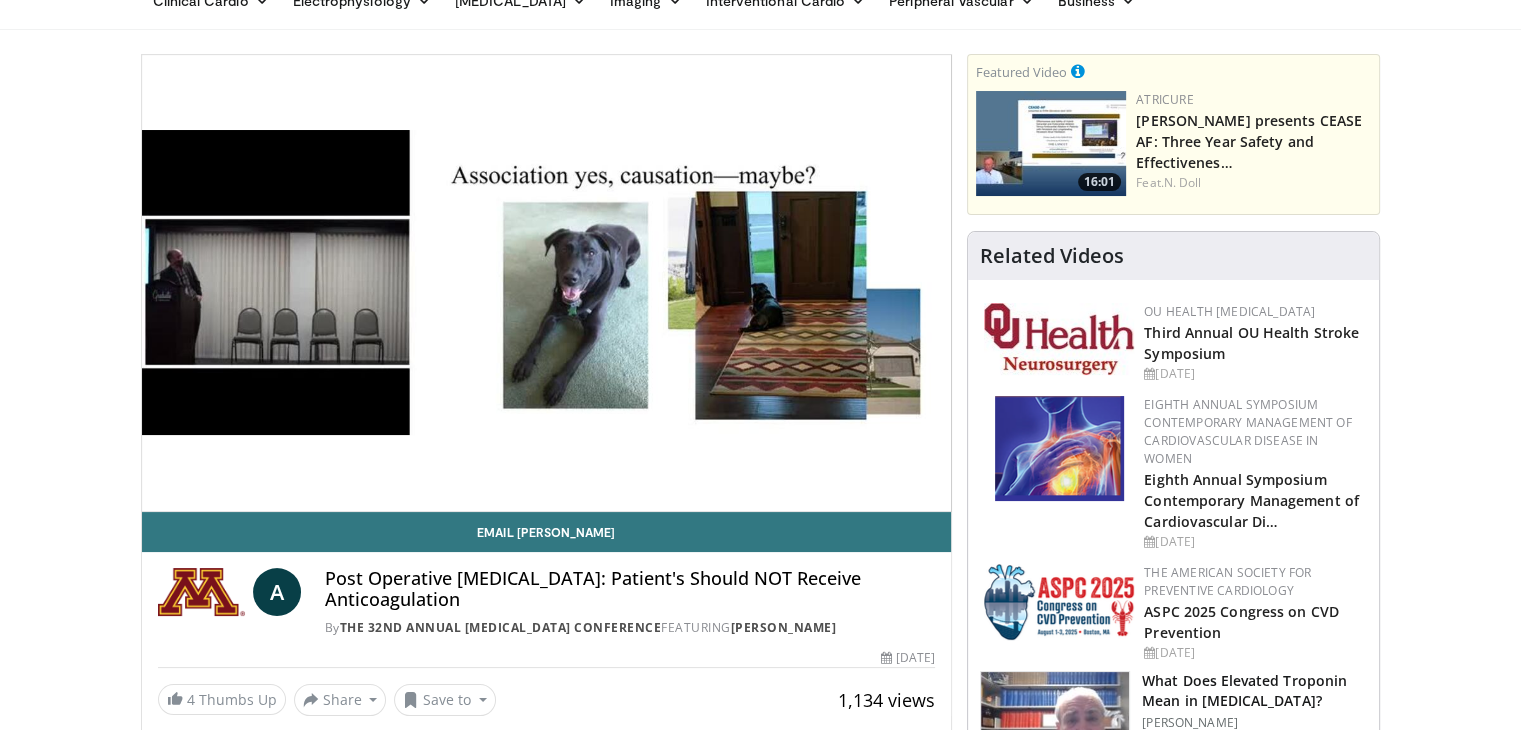 scroll, scrollTop: 0, scrollLeft: 0, axis: both 